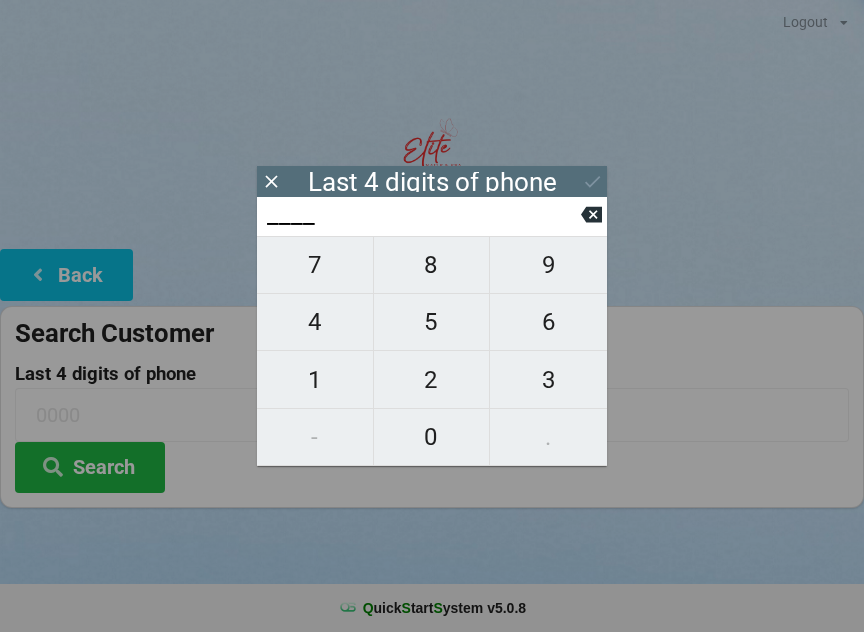 scroll, scrollTop: 0, scrollLeft: 0, axis: both 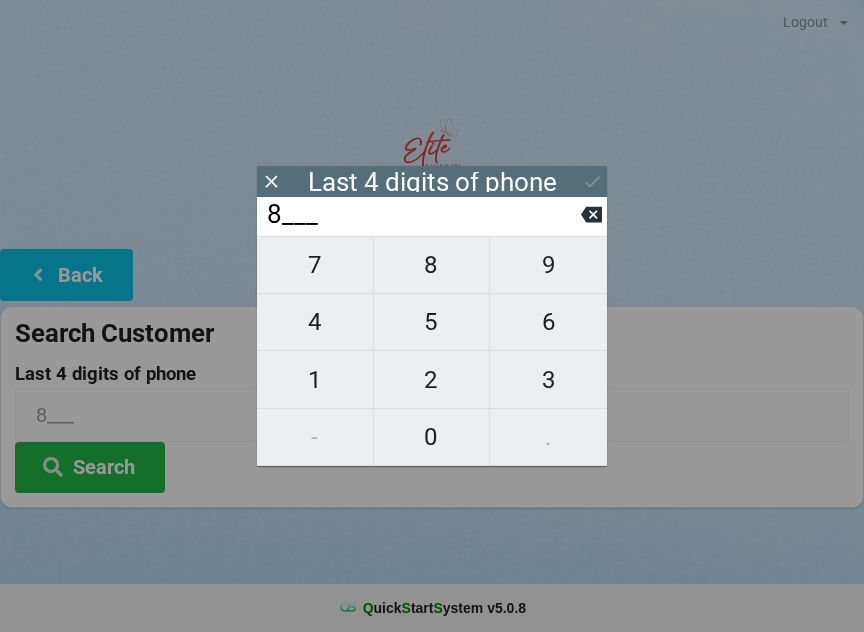 click on "6" at bounding box center [315, 265] 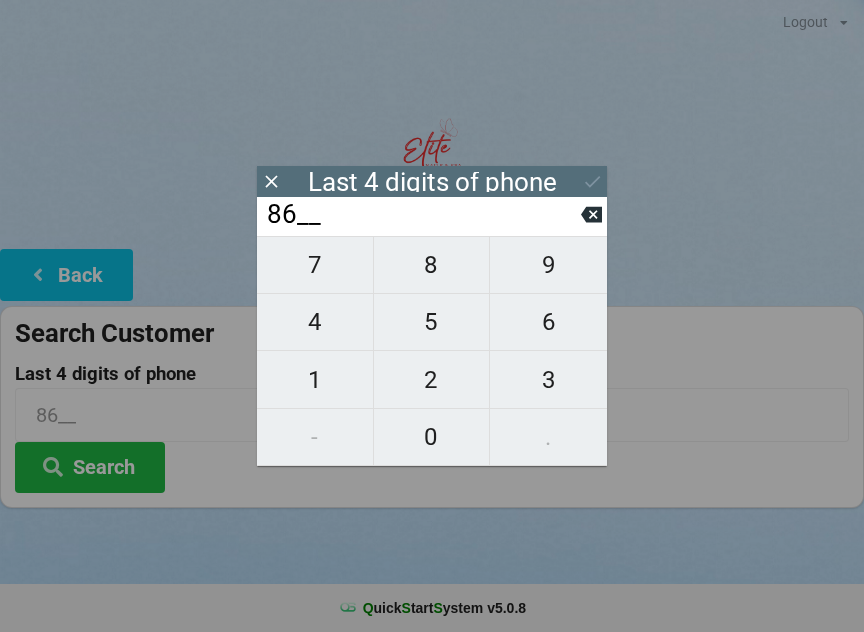 click on "8" at bounding box center (315, 265) 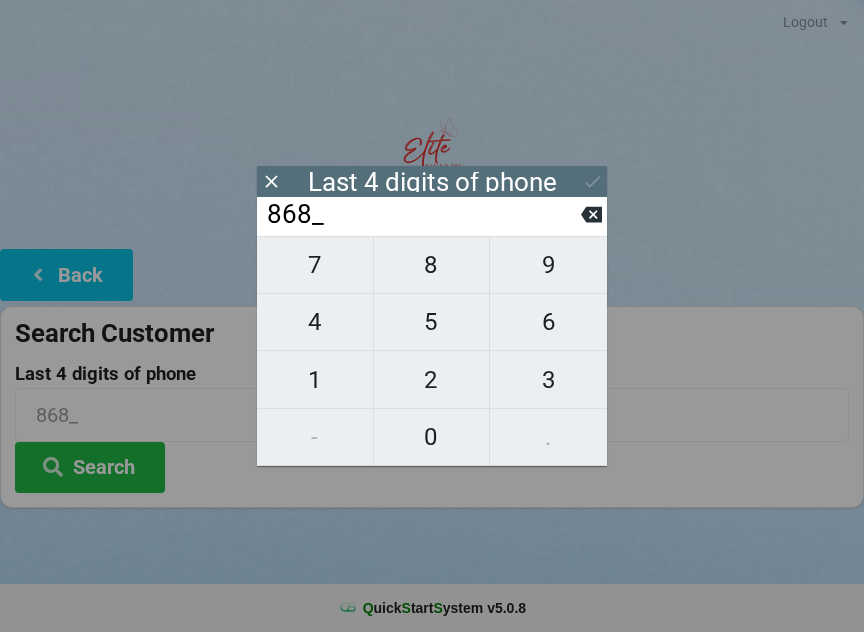 click on "5" at bounding box center (315, 265) 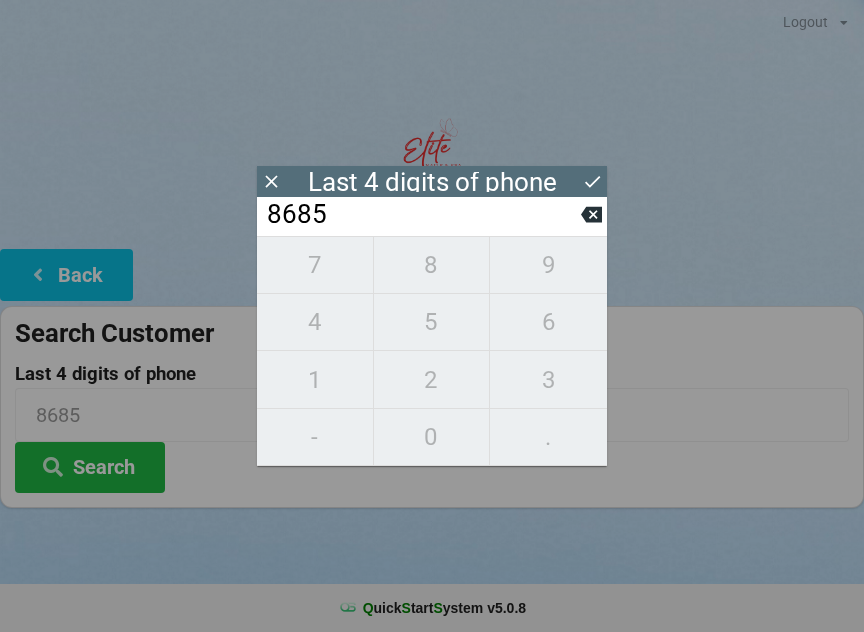 click at bounding box center (271, 181) 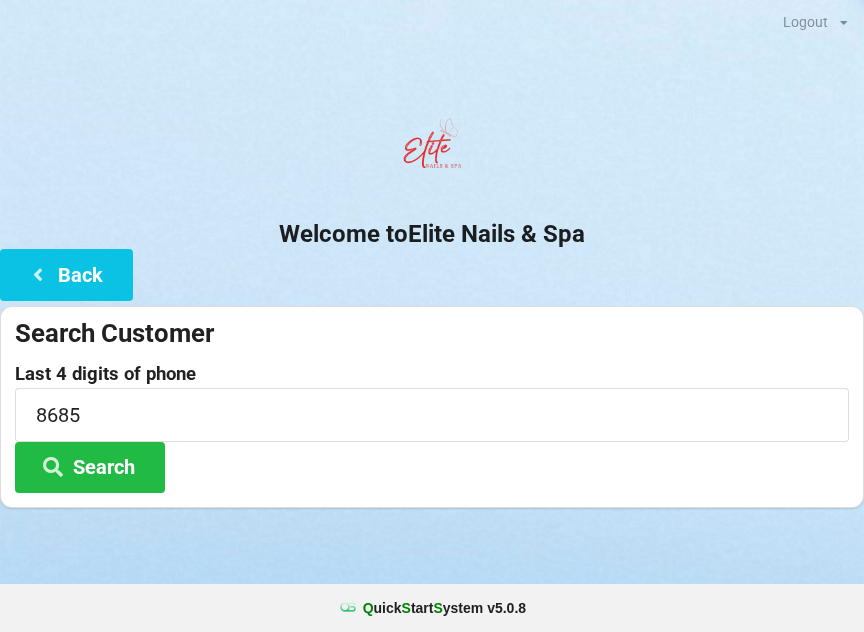 click at bounding box center [53, 465] 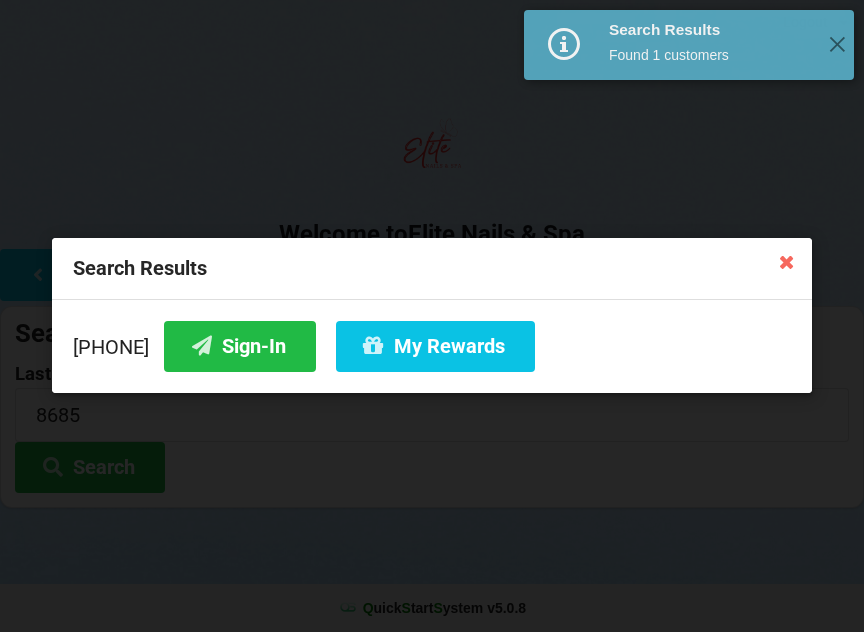 click on "Sign-In" at bounding box center (240, 346) 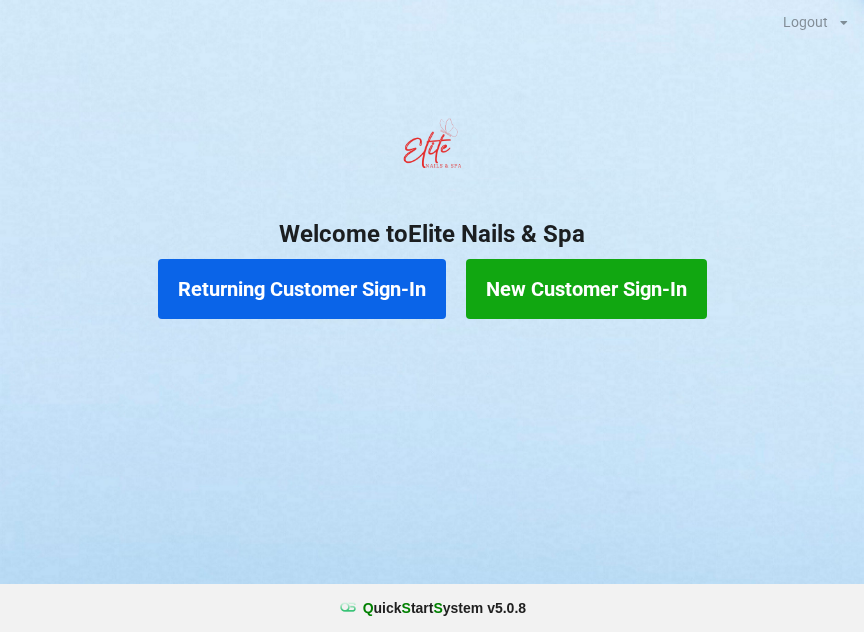 click on "Returning Customer Sign-In" at bounding box center (302, 289) 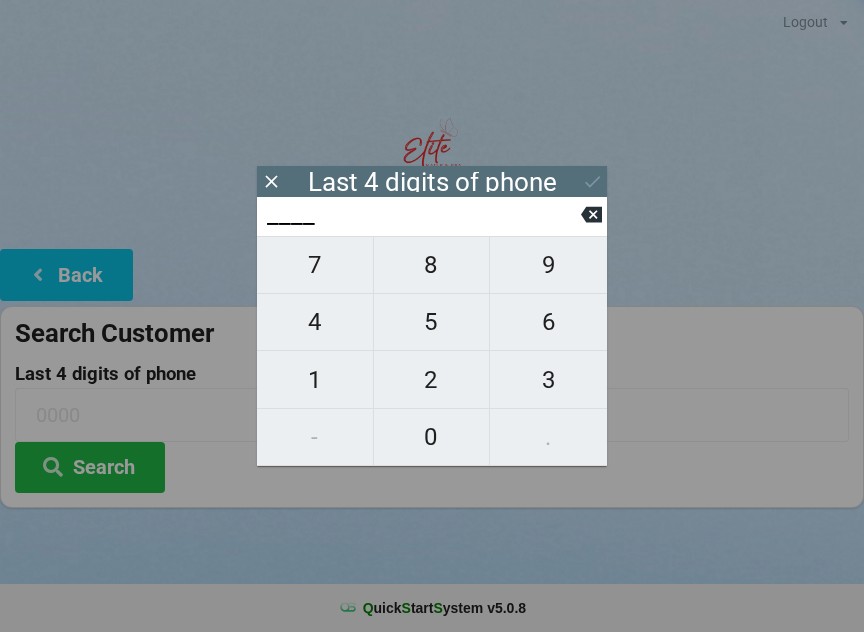 click on "1" at bounding box center [315, 265] 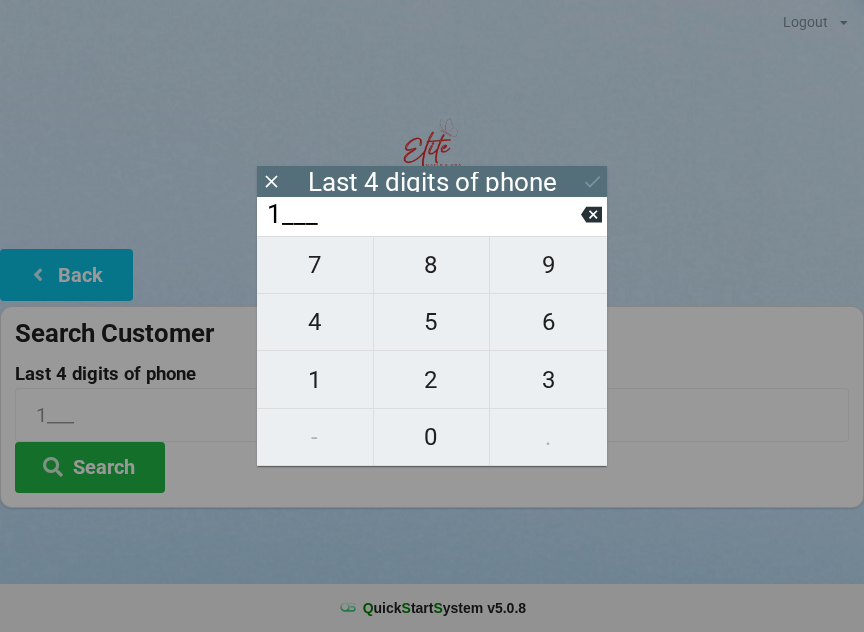 click on "6" at bounding box center [315, 265] 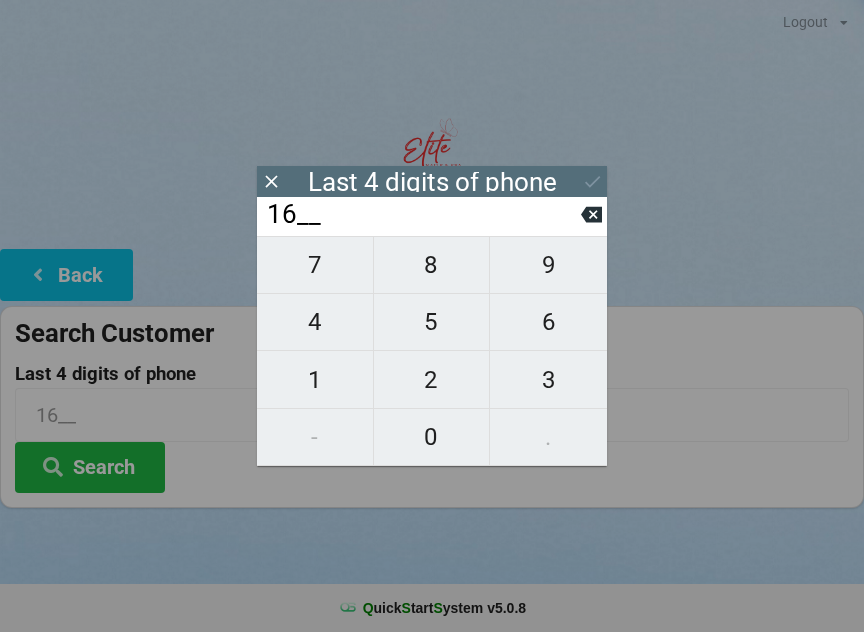 click on "1" at bounding box center (315, 265) 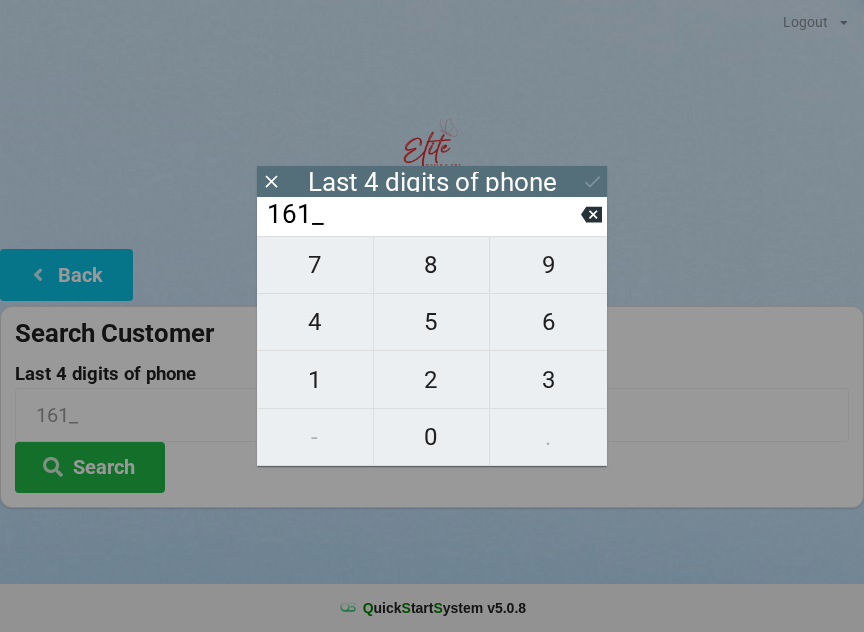 click on "6" at bounding box center [315, 265] 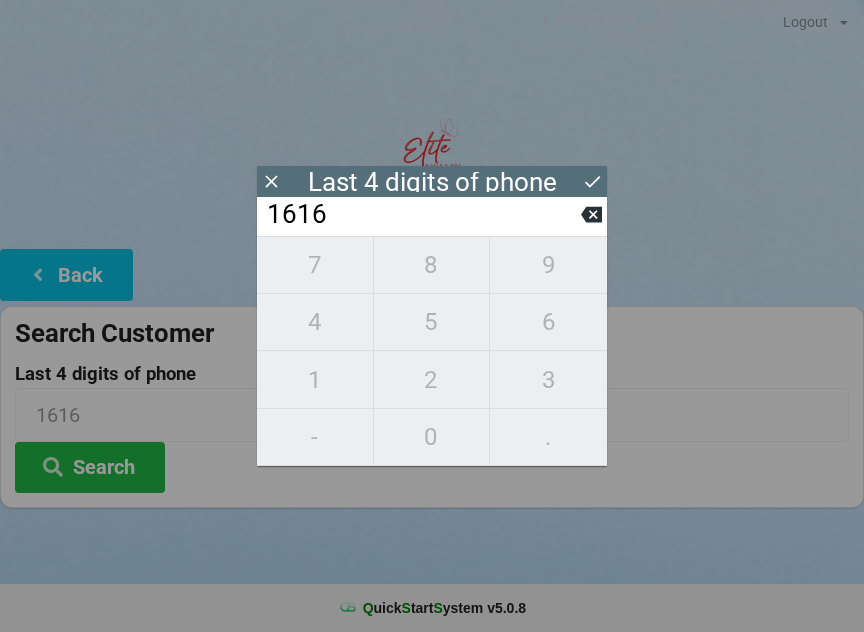 click at bounding box center (271, 181) 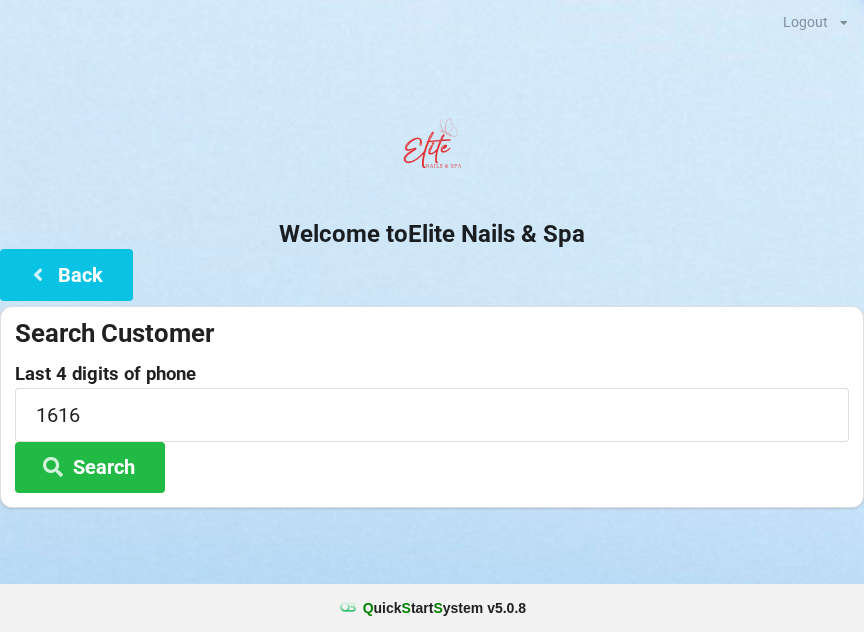 click on "Search" at bounding box center [90, 467] 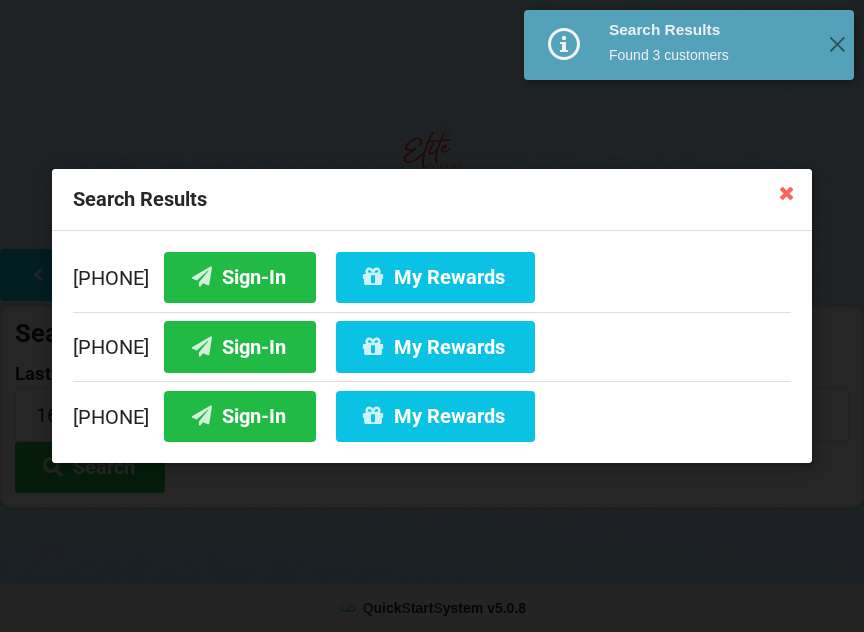 click on "My Rewards" at bounding box center [435, 277] 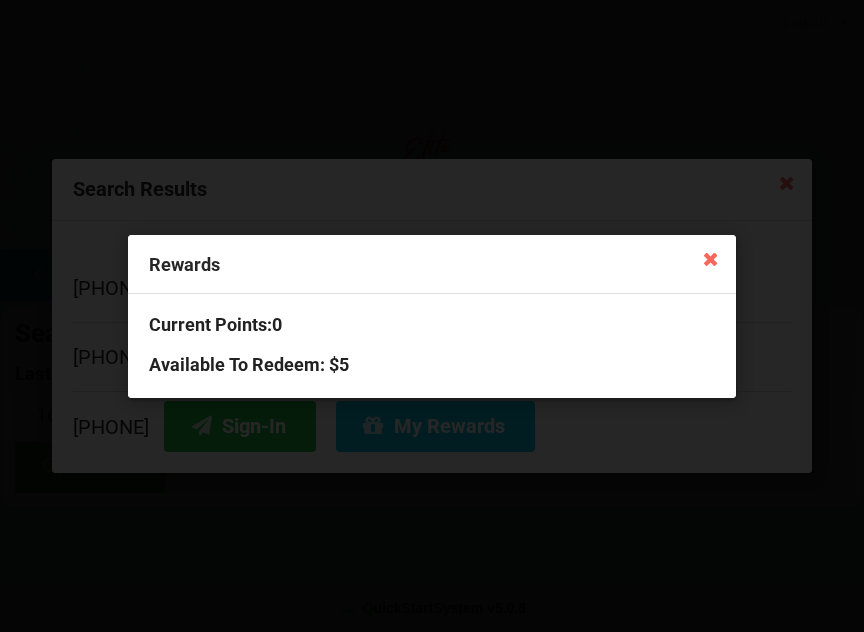 click at bounding box center [710, 258] 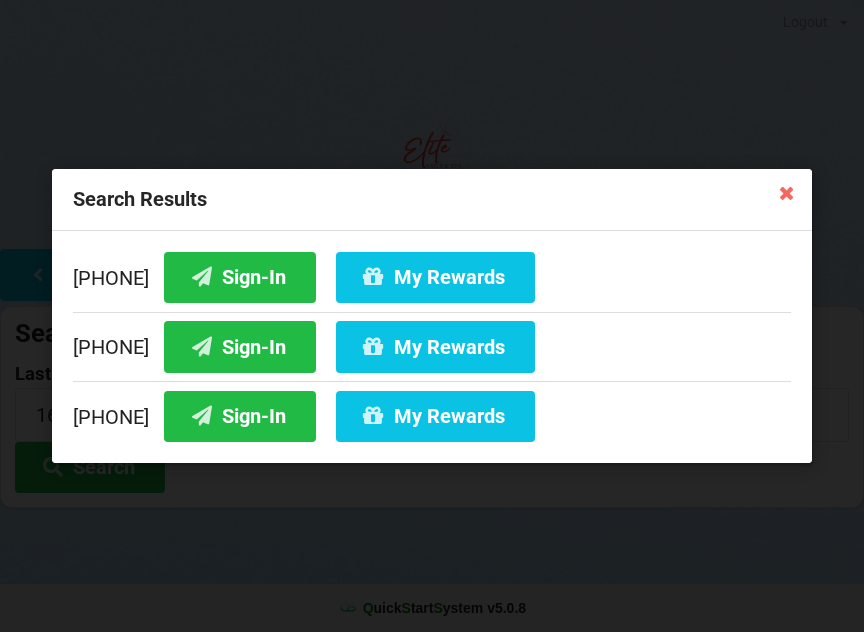 click on "Sign-In" at bounding box center [240, 277] 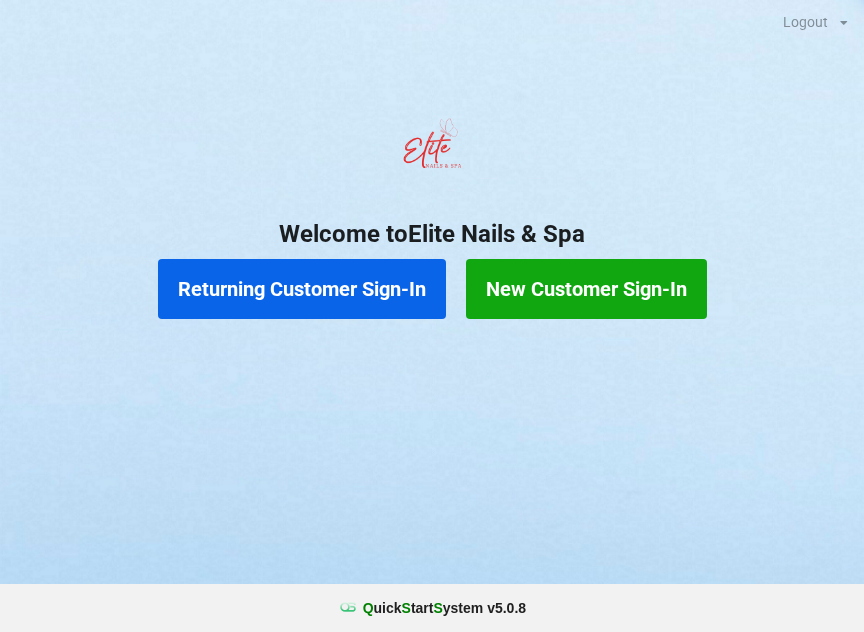 click on "Returning Customer Sign-In" at bounding box center [302, 289] 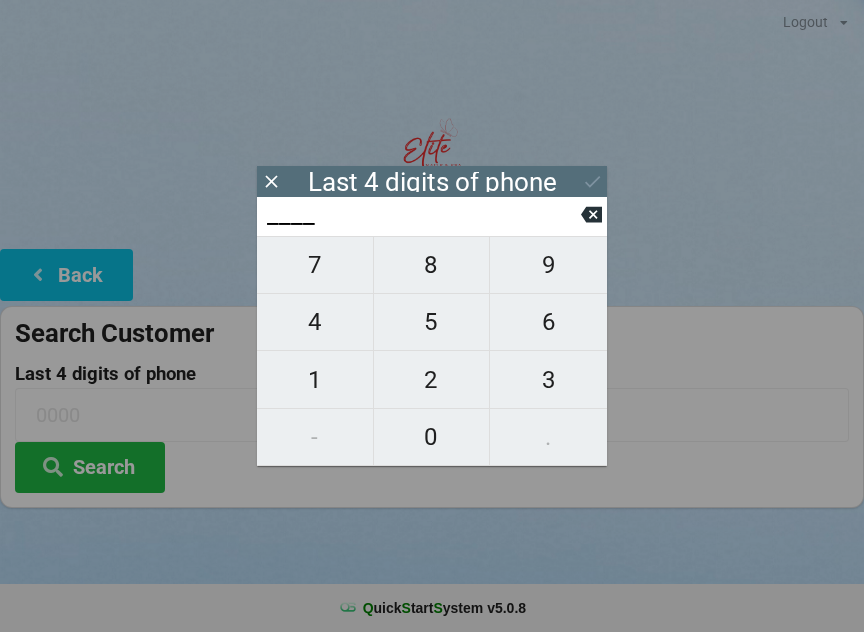 click on "7" at bounding box center (315, 265) 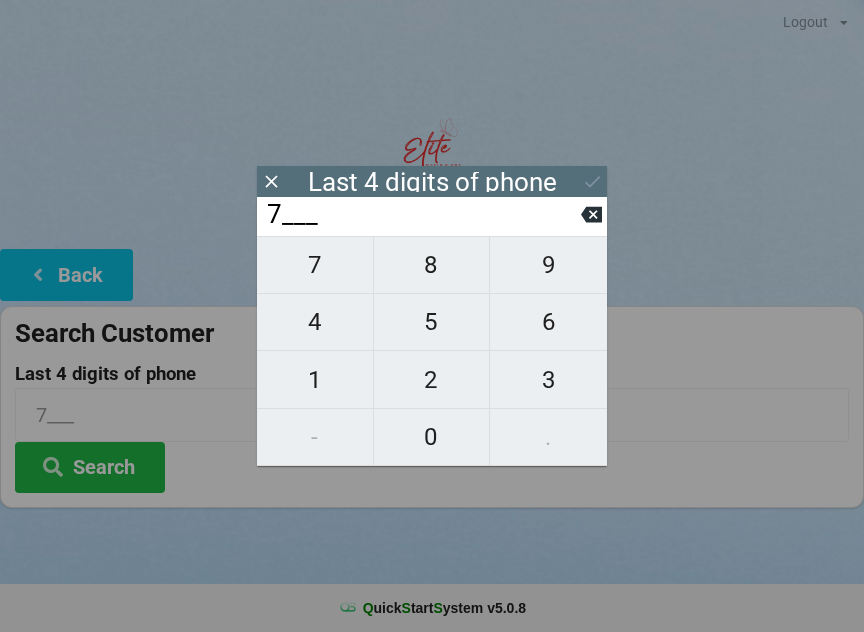 click on "8" at bounding box center [315, 265] 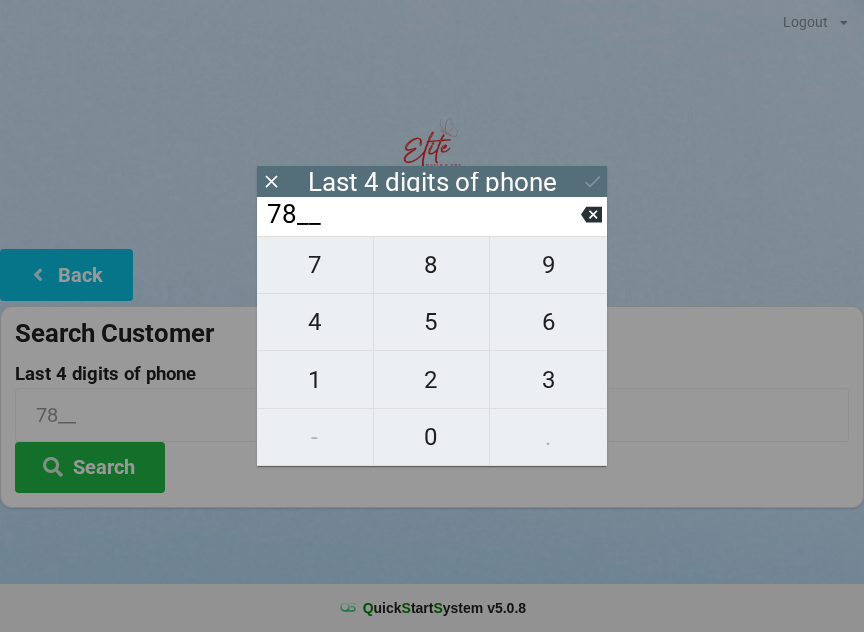 click on "6" at bounding box center (315, 265) 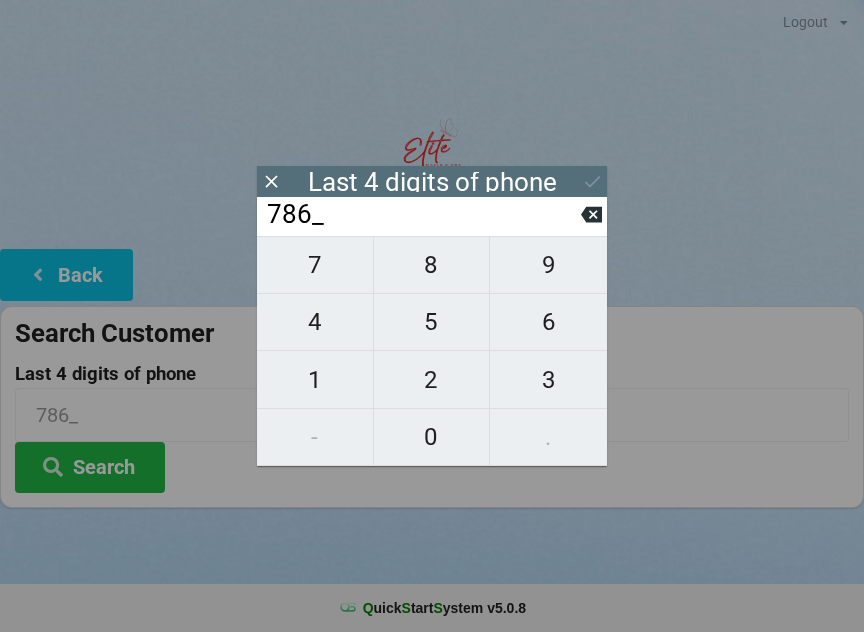 click on "4" at bounding box center (315, 265) 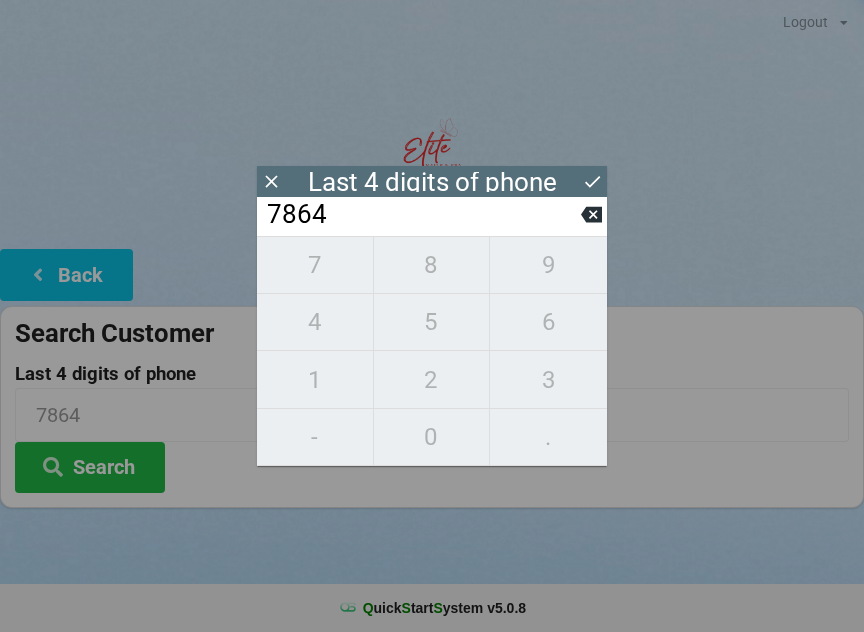 click on "7 8 9 4 5 6 1 2 3 - 0 ." at bounding box center (432, 351) 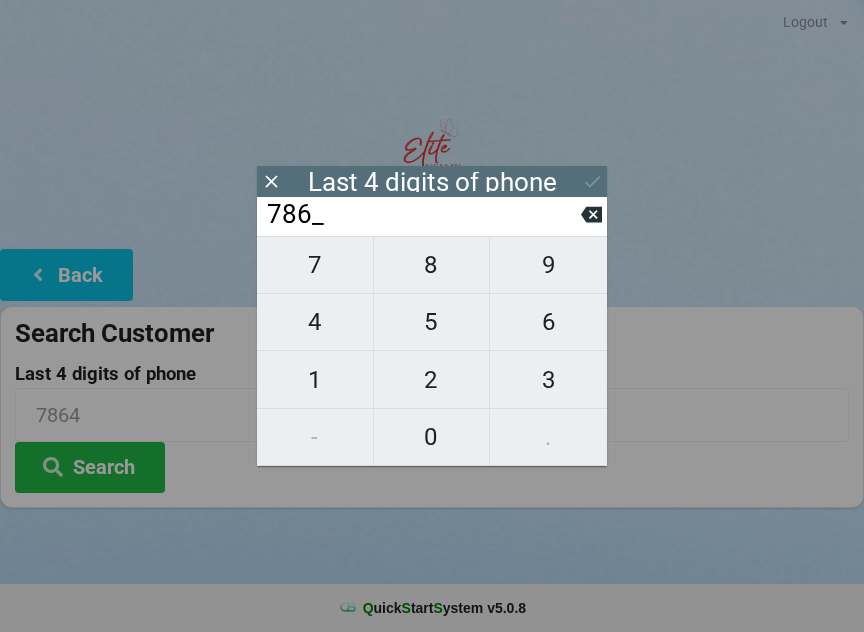 click on "786_" at bounding box center [423, 215] 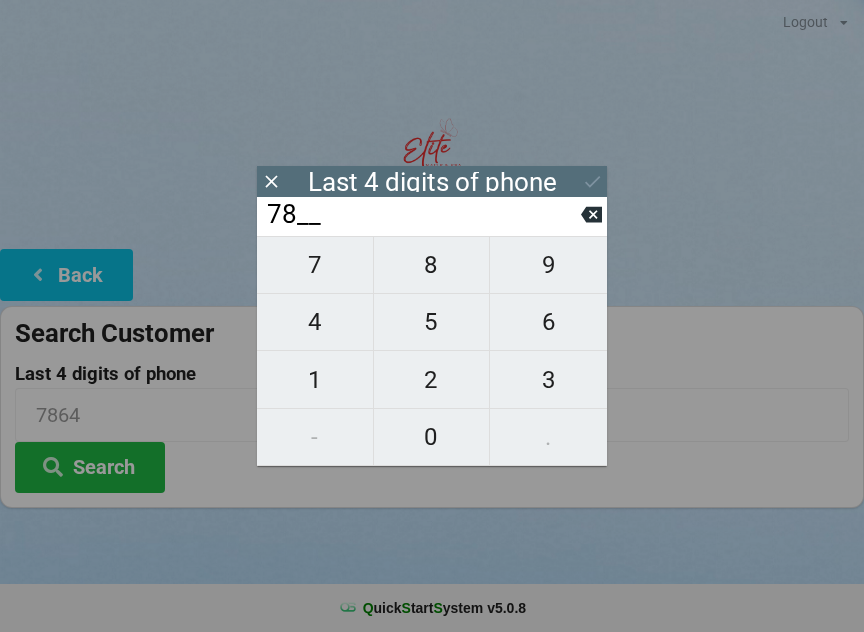 click at bounding box center [591, 214] 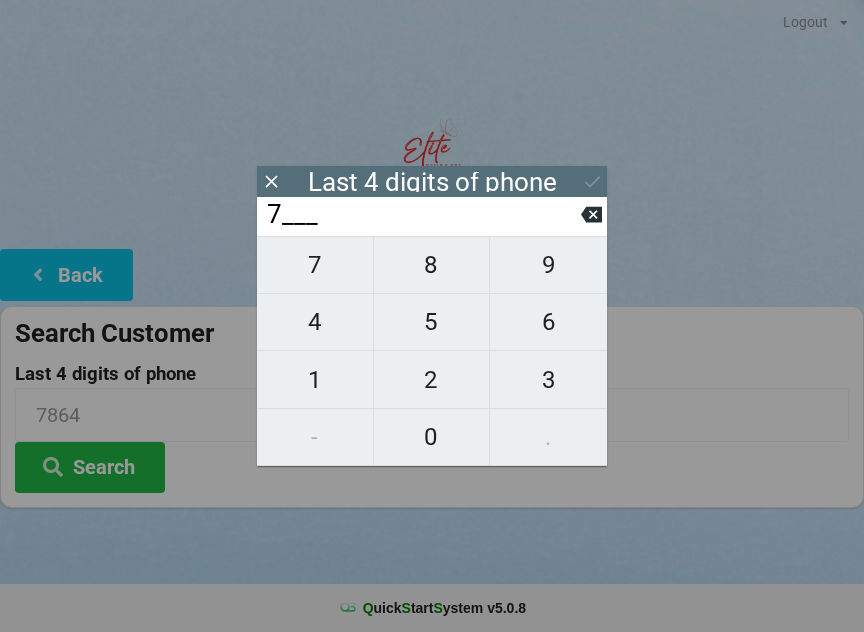 click at bounding box center [591, 215] 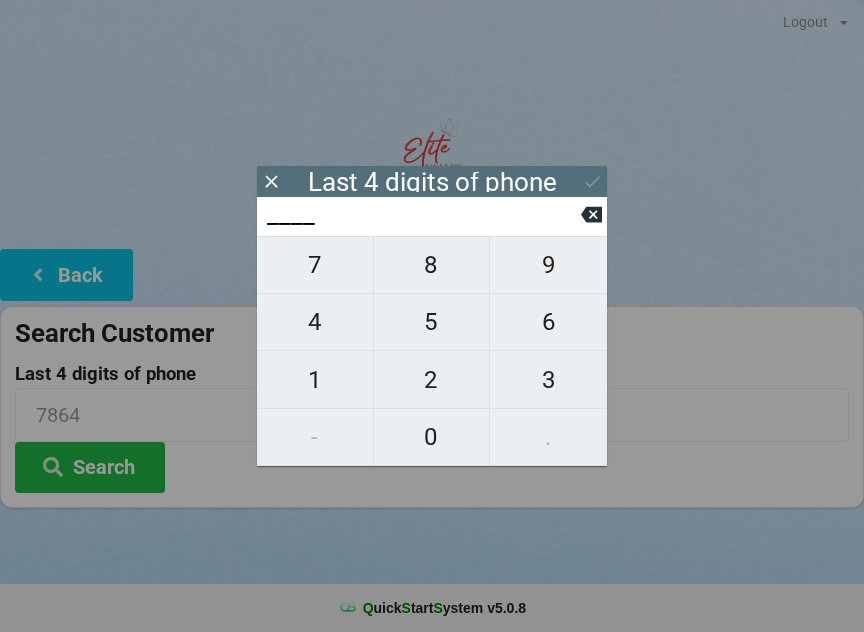 click on "4" at bounding box center [315, 265] 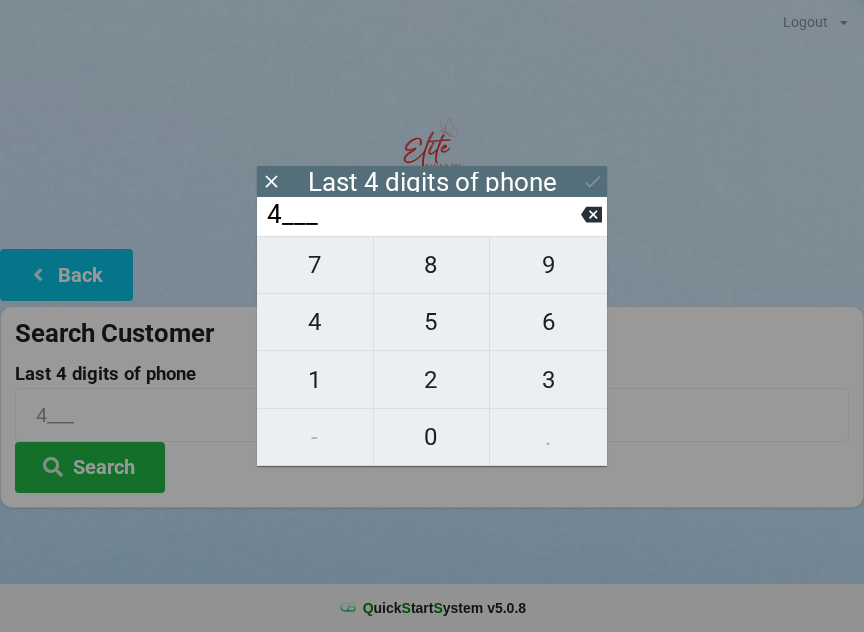 click on "7" at bounding box center [315, 265] 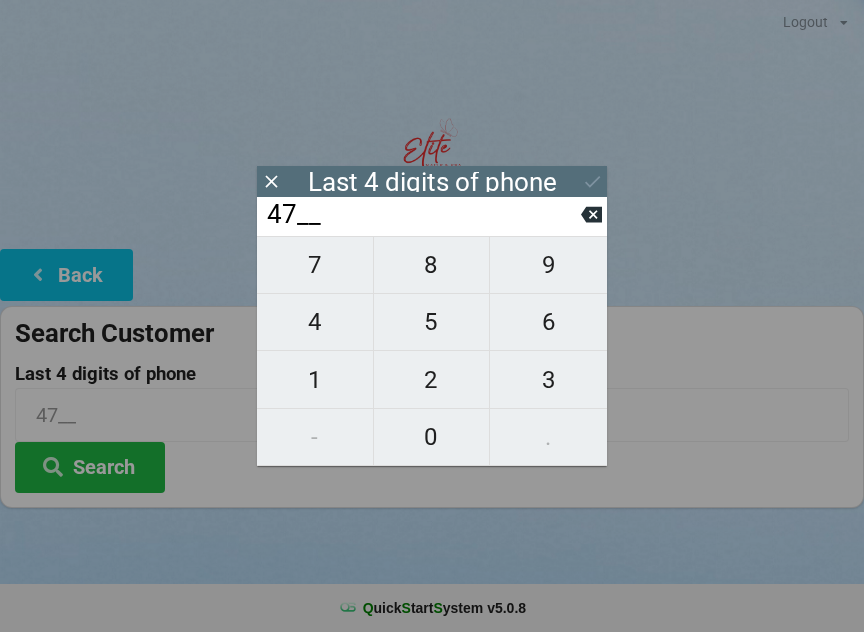 click on "4" at bounding box center [315, 265] 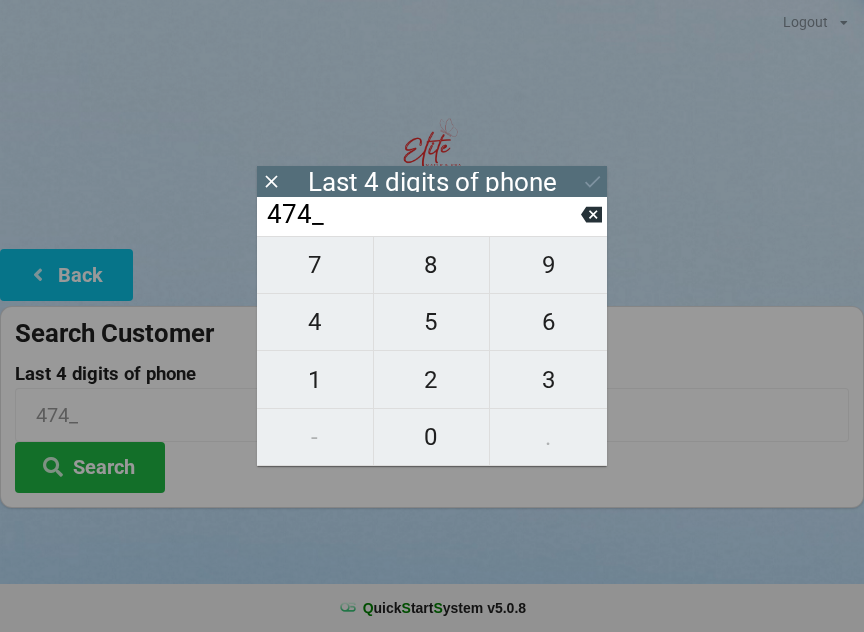 click on "1" at bounding box center [315, 265] 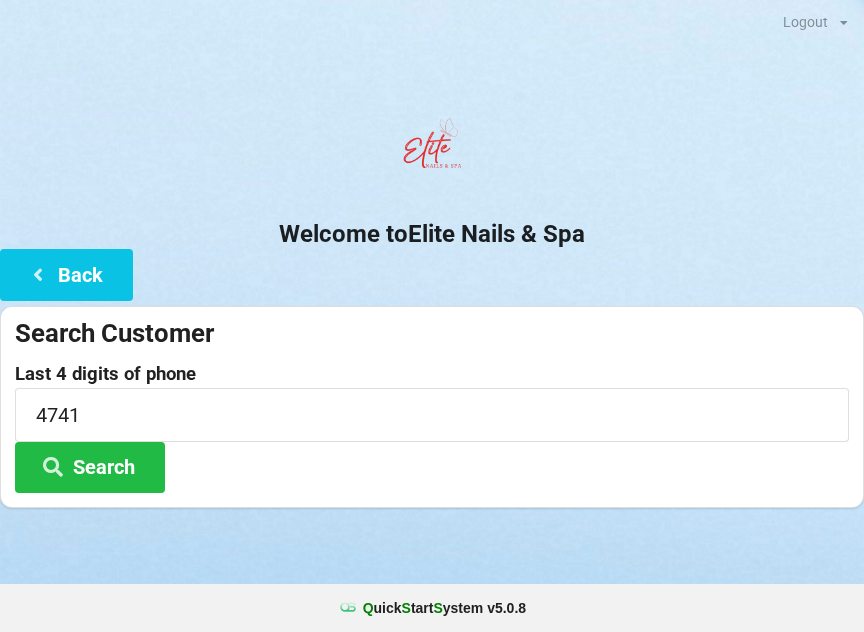 click on "Last 4 digits of phone" at bounding box center (432, 374) 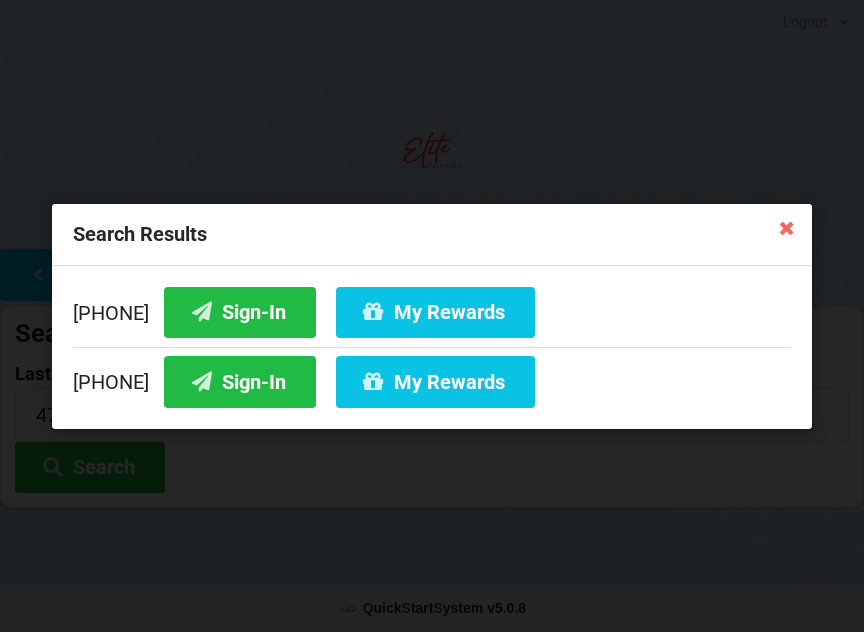click on "Sign-In" at bounding box center (240, 311) 